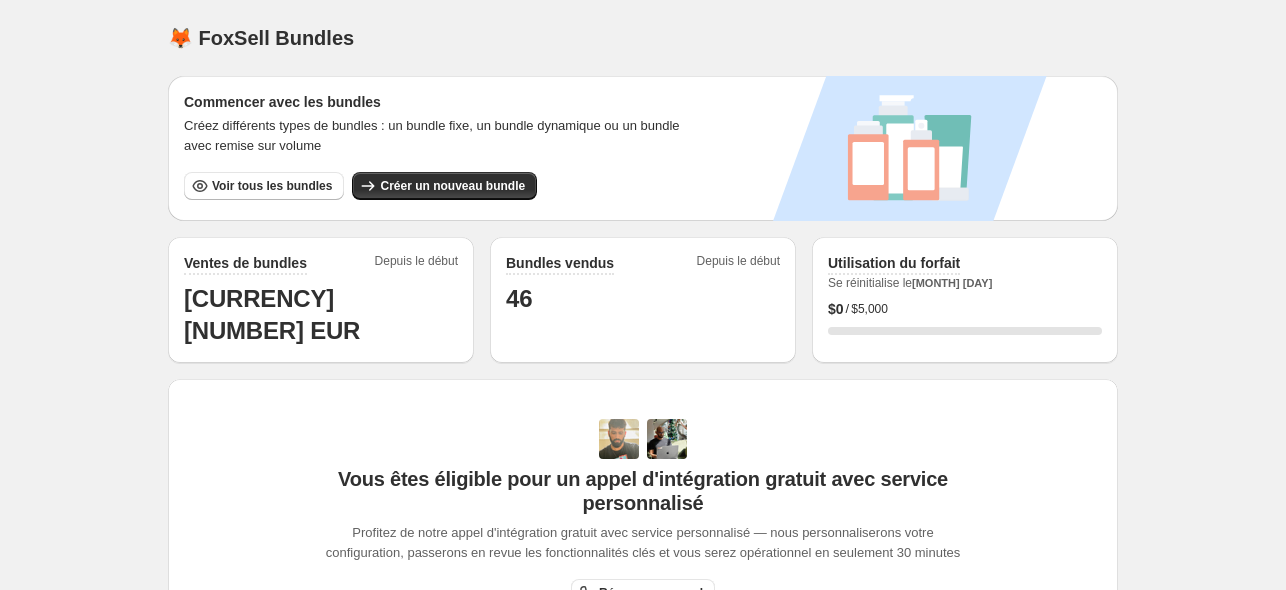scroll, scrollTop: 0, scrollLeft: 0, axis: both 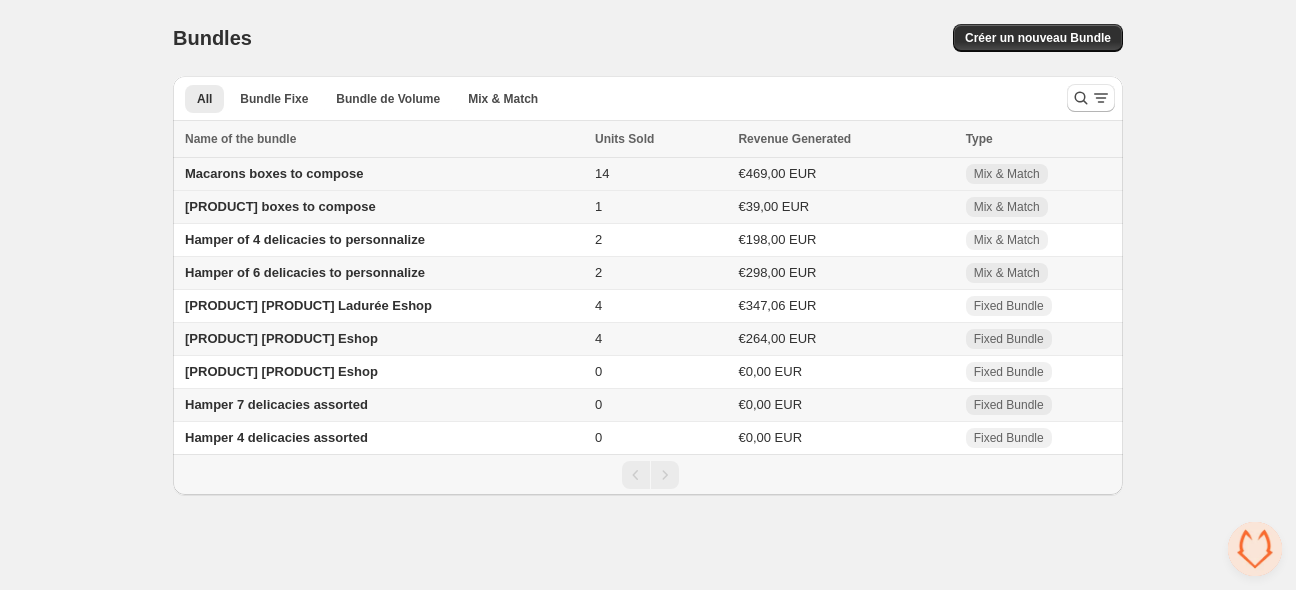 click on "Macarons boxes to compose" at bounding box center (381, 174) 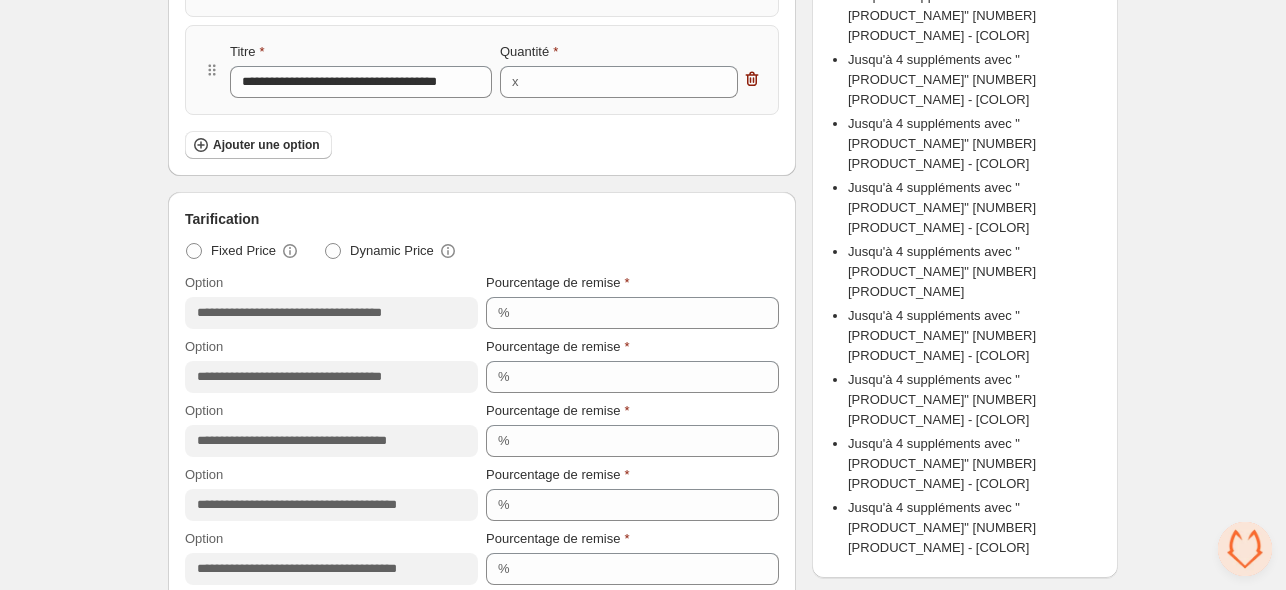 scroll, scrollTop: 1500, scrollLeft: 0, axis: vertical 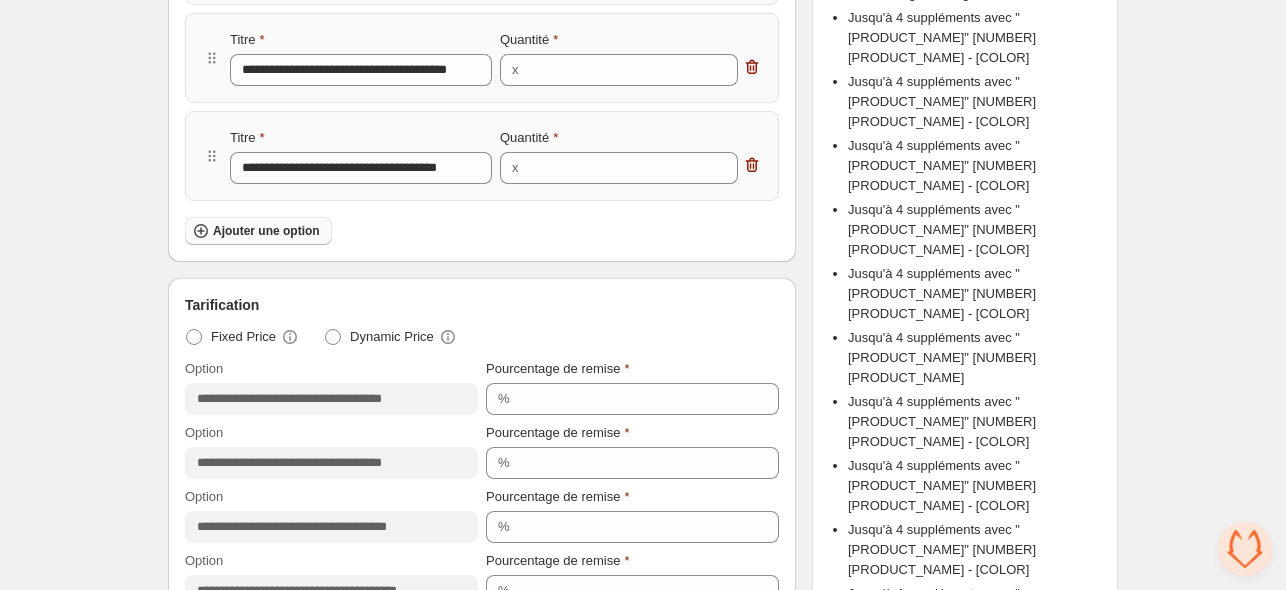 click on "Ajouter une option" at bounding box center [266, 231] 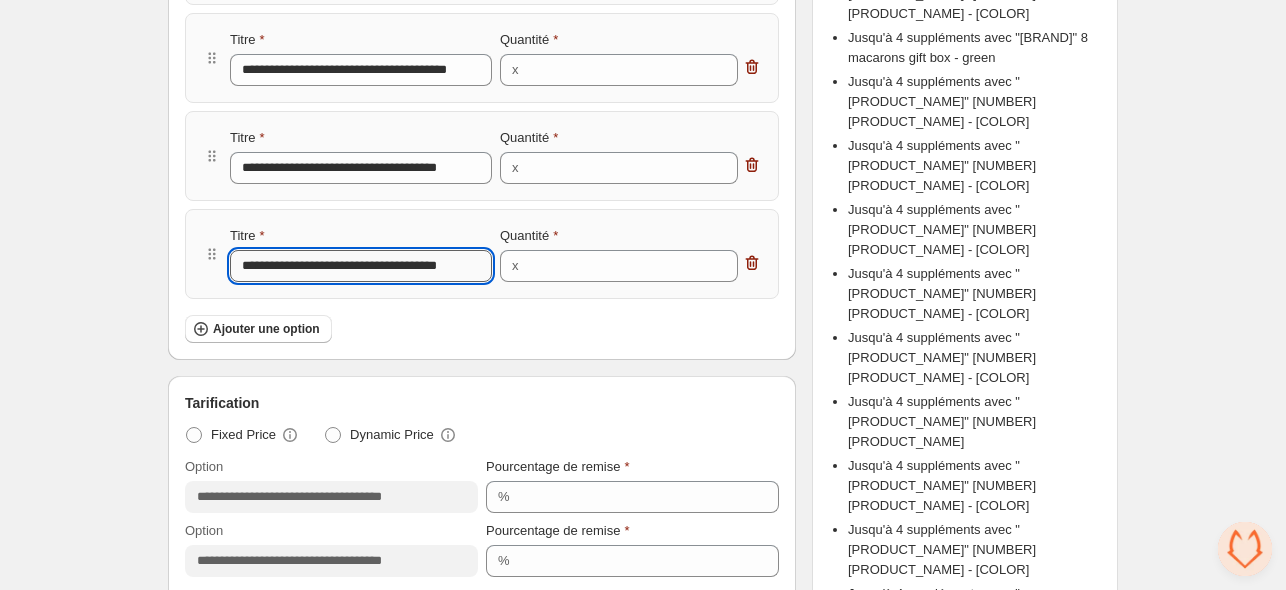 click on "**********" at bounding box center (361, 266) 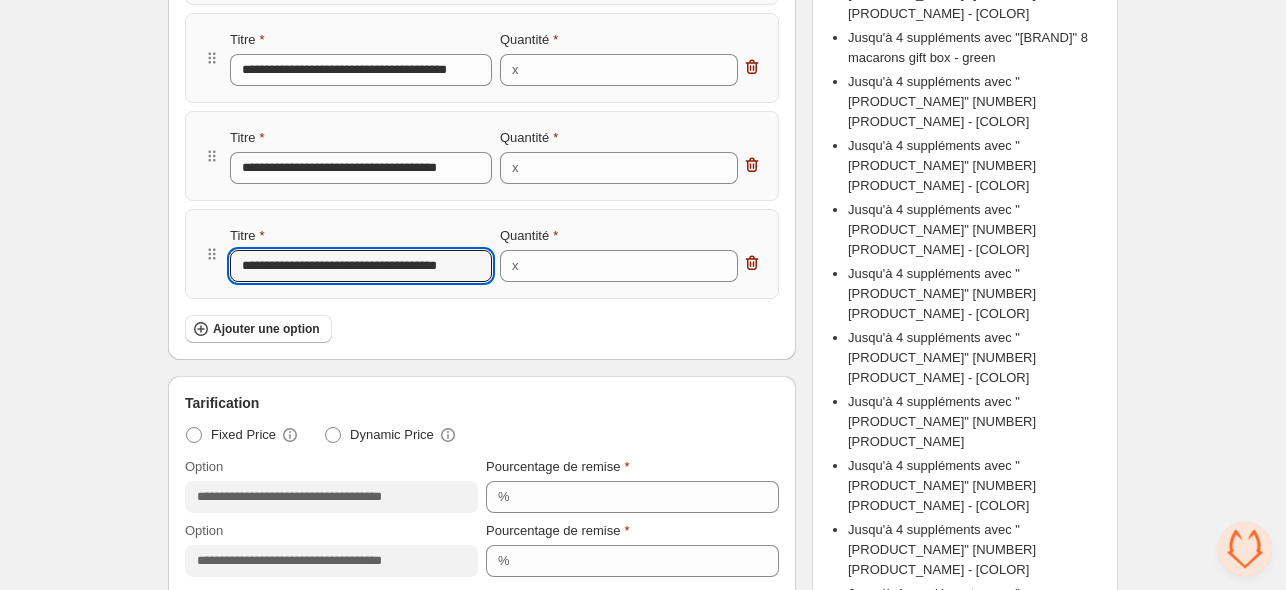 click on "**********" at bounding box center (361, 266) 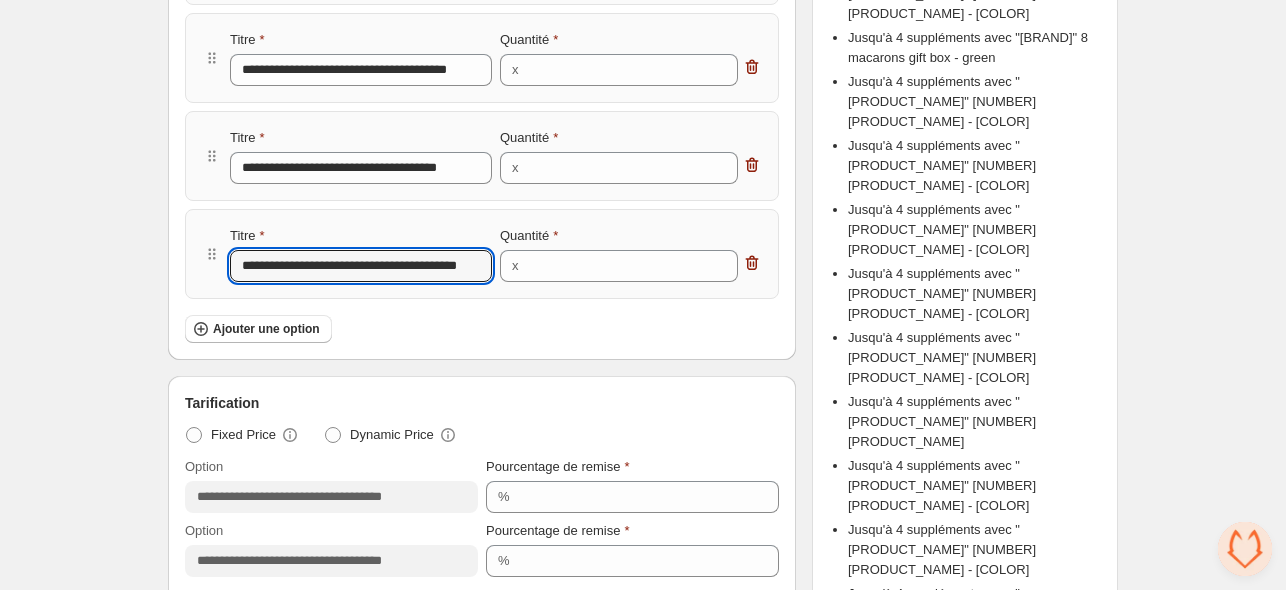 scroll, scrollTop: 0, scrollLeft: 12, axis: horizontal 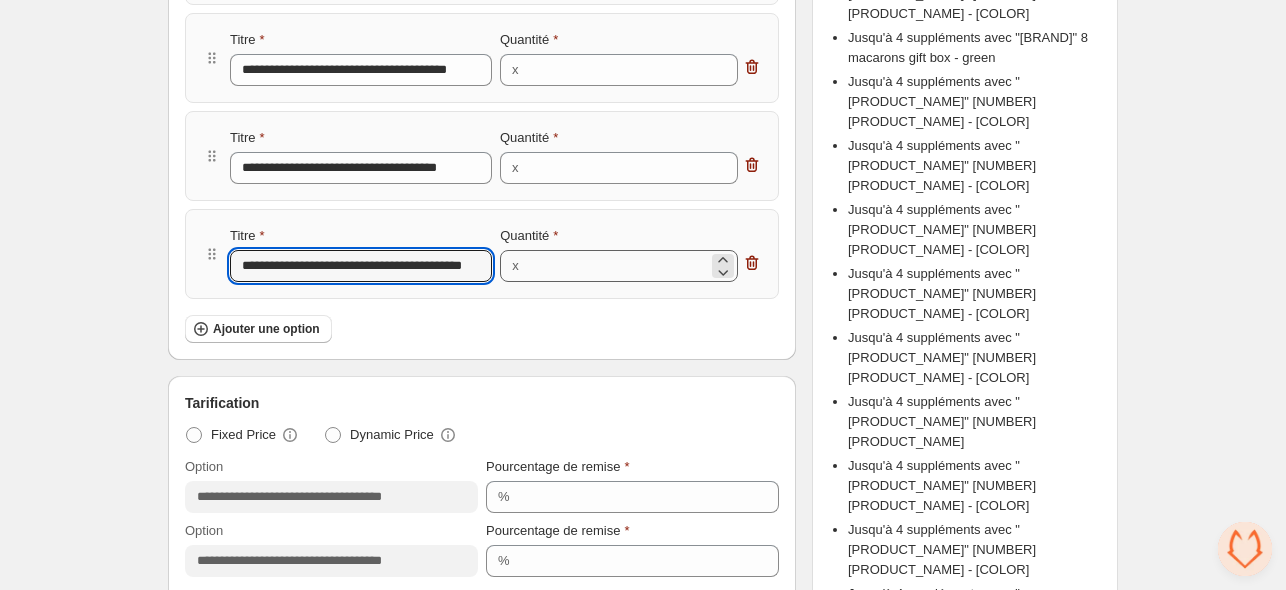 type on "**********" 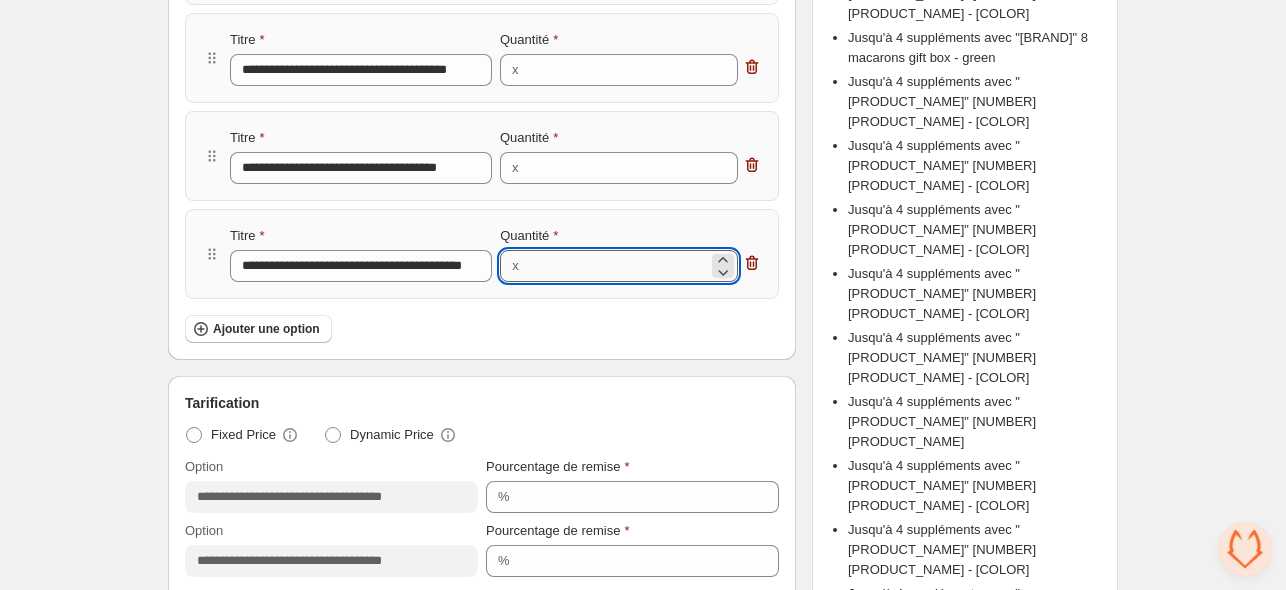 scroll, scrollTop: 0, scrollLeft: 0, axis: both 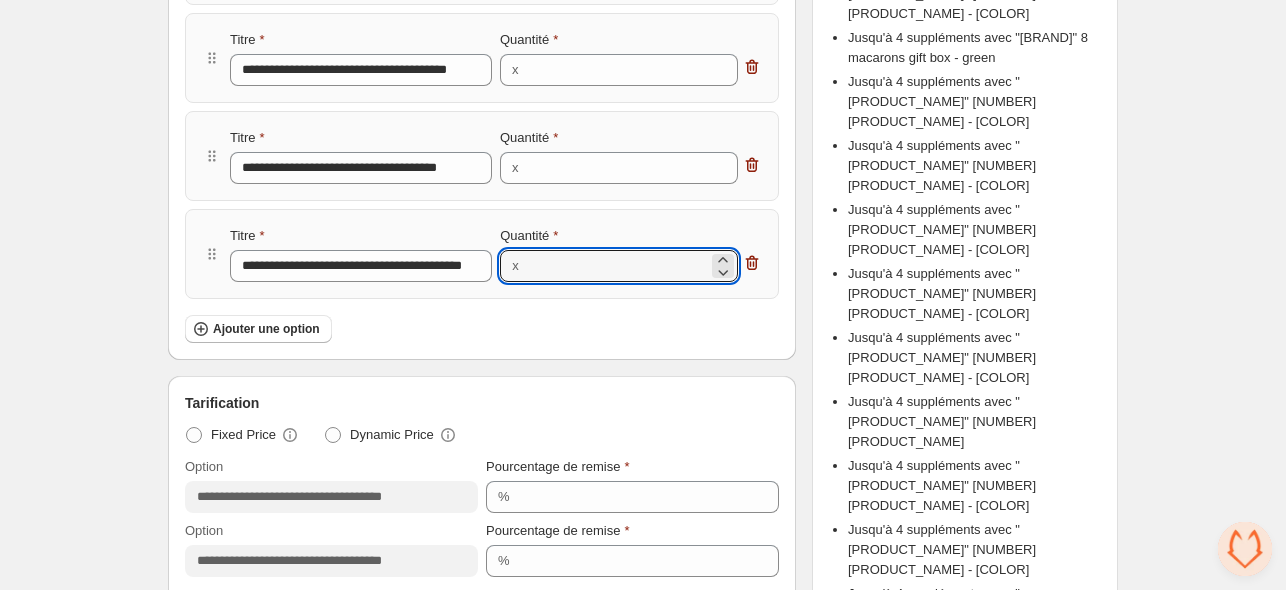 drag, startPoint x: 548, startPoint y: 262, endPoint x: 518, endPoint y: 263, distance: 30.016663 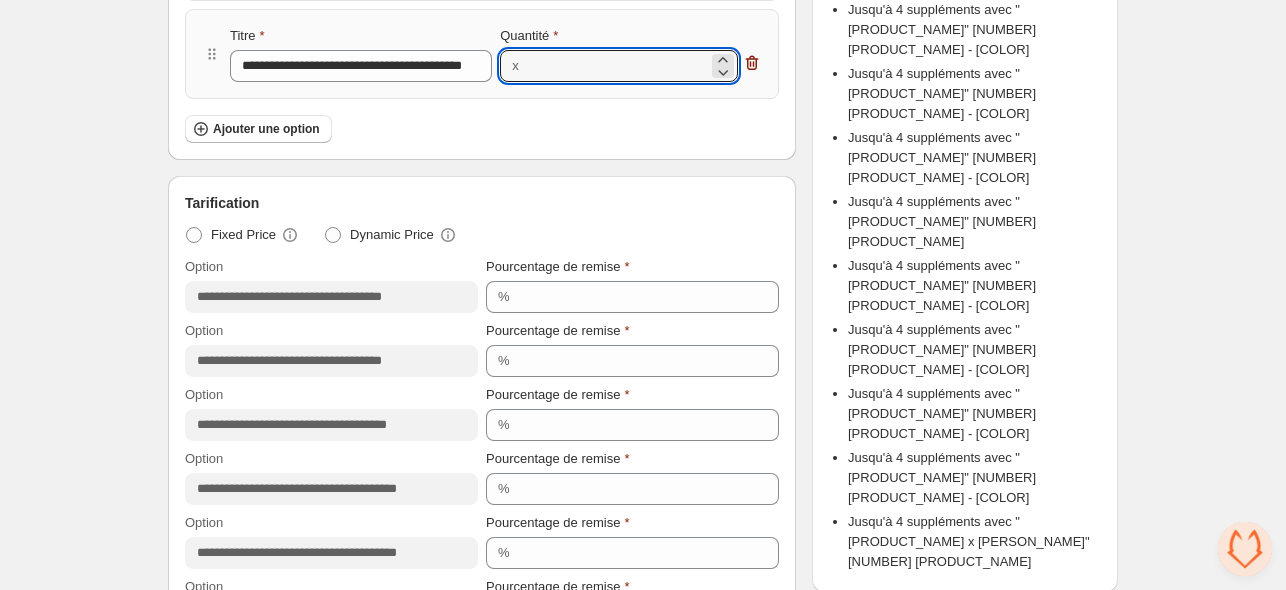 type on "*" 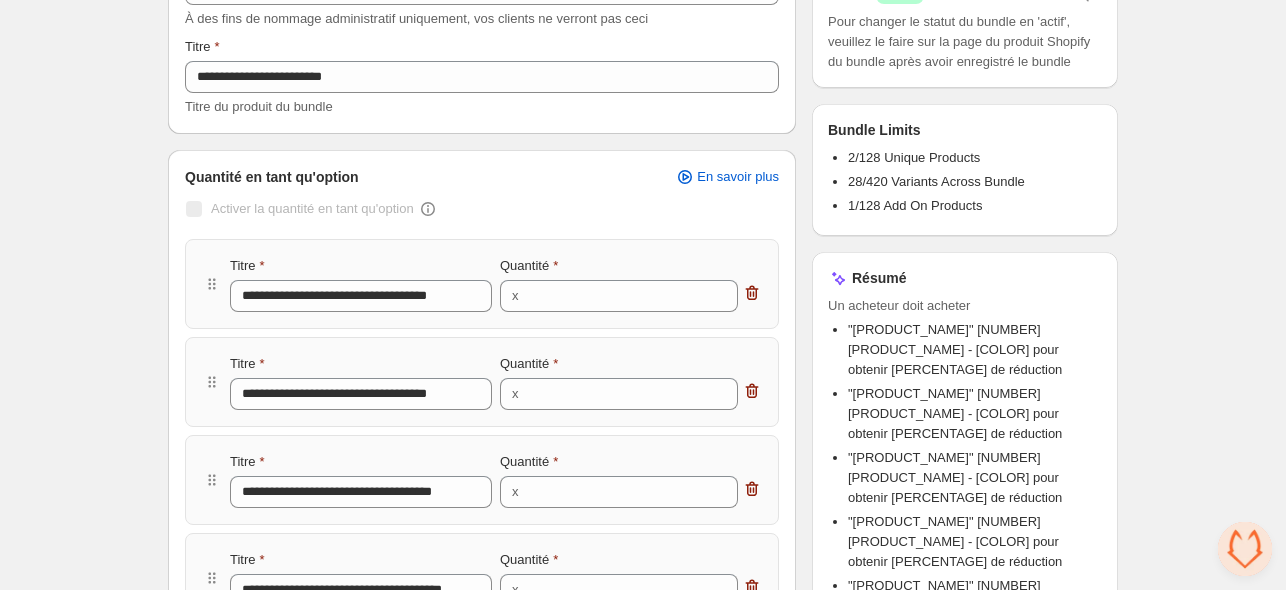 scroll, scrollTop: 0, scrollLeft: 0, axis: both 